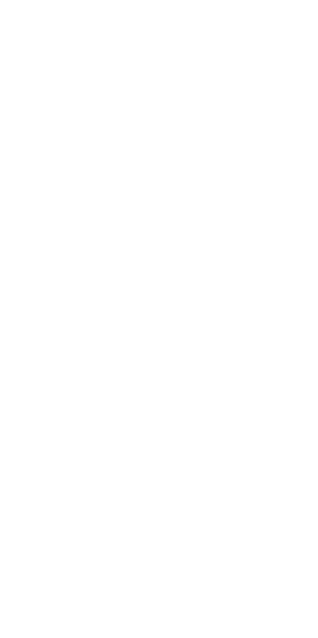 scroll, scrollTop: 0, scrollLeft: 0, axis: both 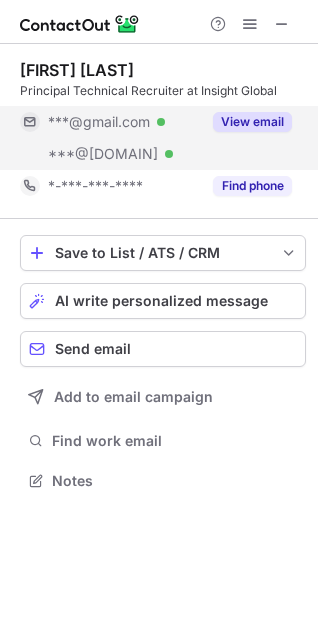 click on "View email" at bounding box center (246, 122) 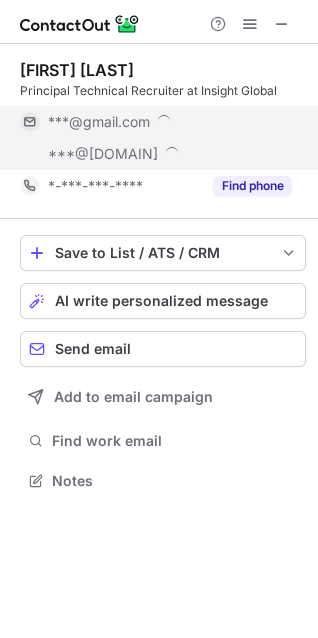 scroll, scrollTop: 10, scrollLeft: 10, axis: both 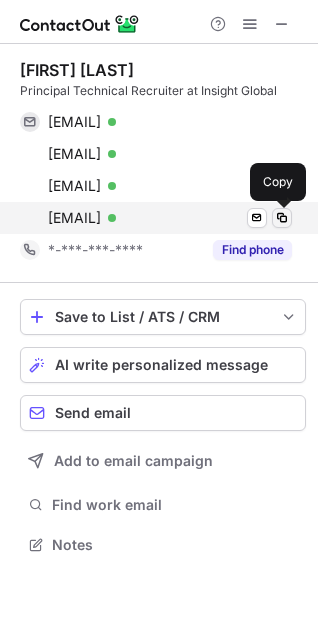 click at bounding box center (282, 218) 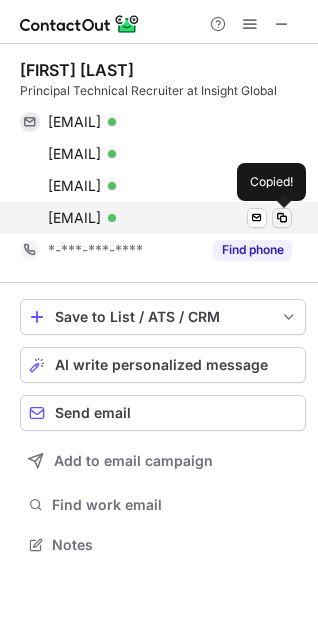 type 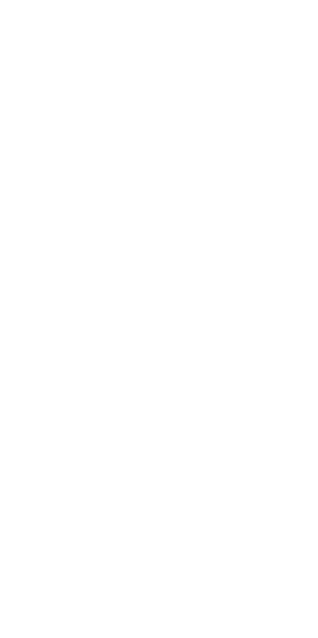 scroll, scrollTop: 0, scrollLeft: 0, axis: both 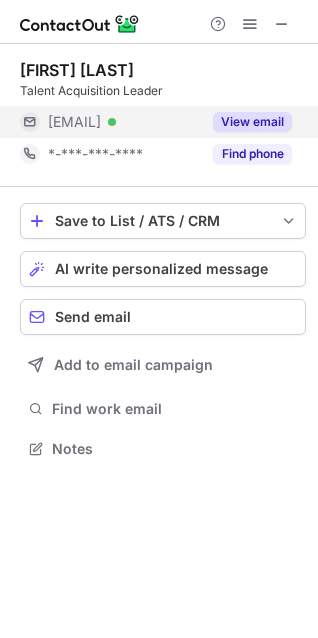 click on "View email" at bounding box center (252, 122) 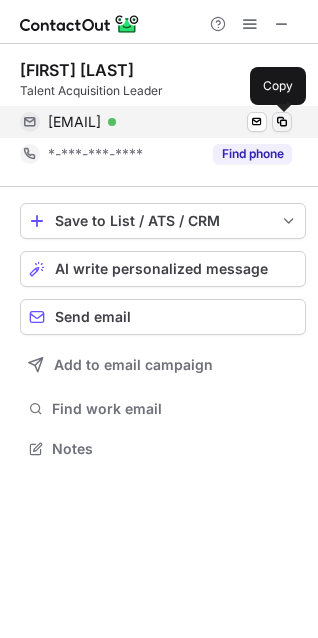 click at bounding box center [282, 122] 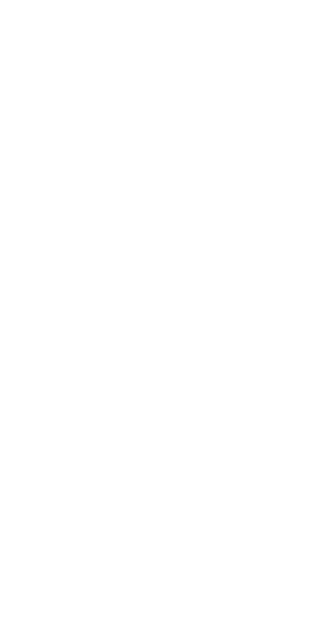 scroll, scrollTop: 0, scrollLeft: 0, axis: both 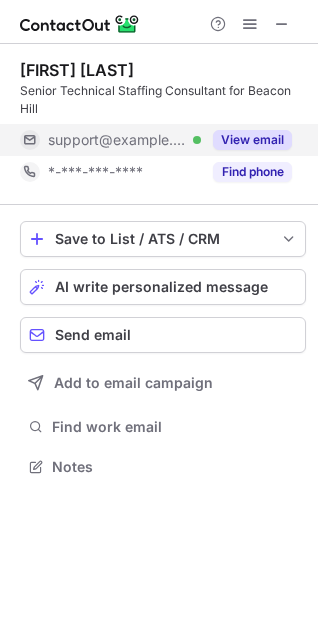 click on "View email" at bounding box center (252, 140) 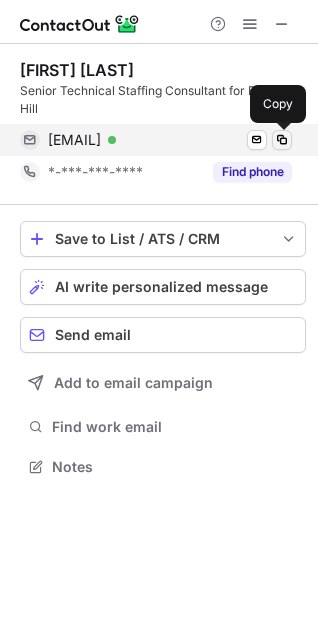 click at bounding box center (282, 140) 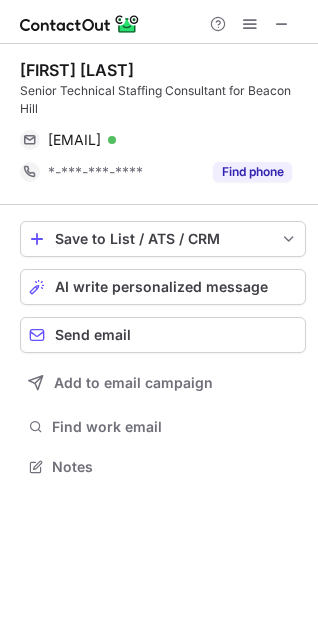 type 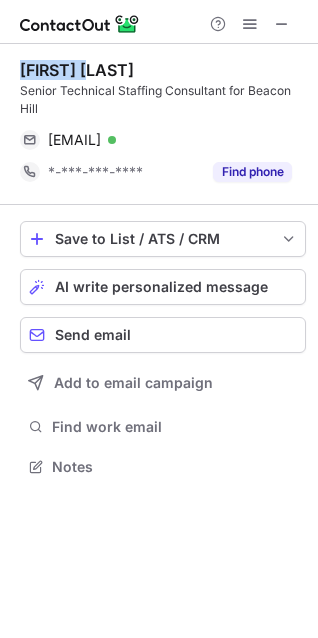 drag, startPoint x: 106, startPoint y: 66, endPoint x: 6, endPoint y: 66, distance: 100 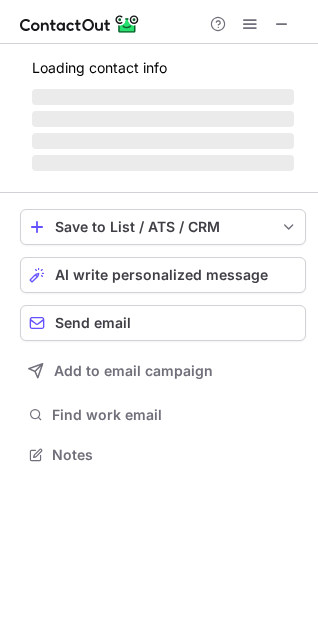 scroll, scrollTop: 10, scrollLeft: 10, axis: both 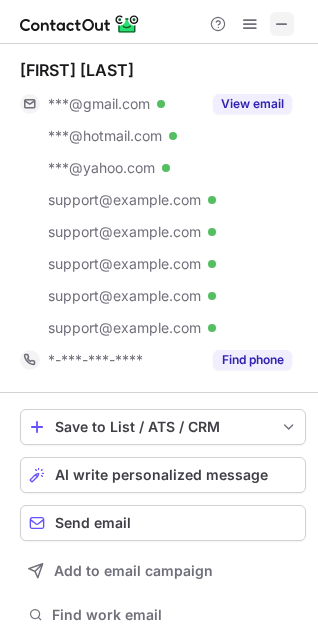 click at bounding box center [282, 24] 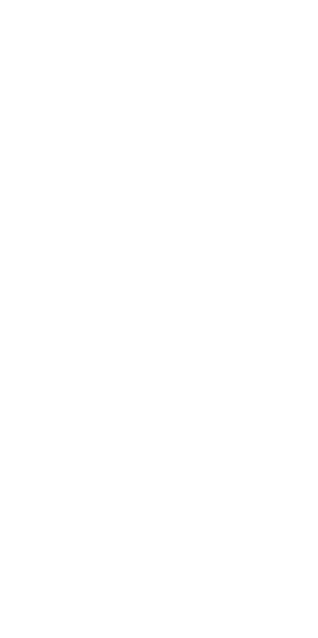 scroll, scrollTop: 0, scrollLeft: 0, axis: both 